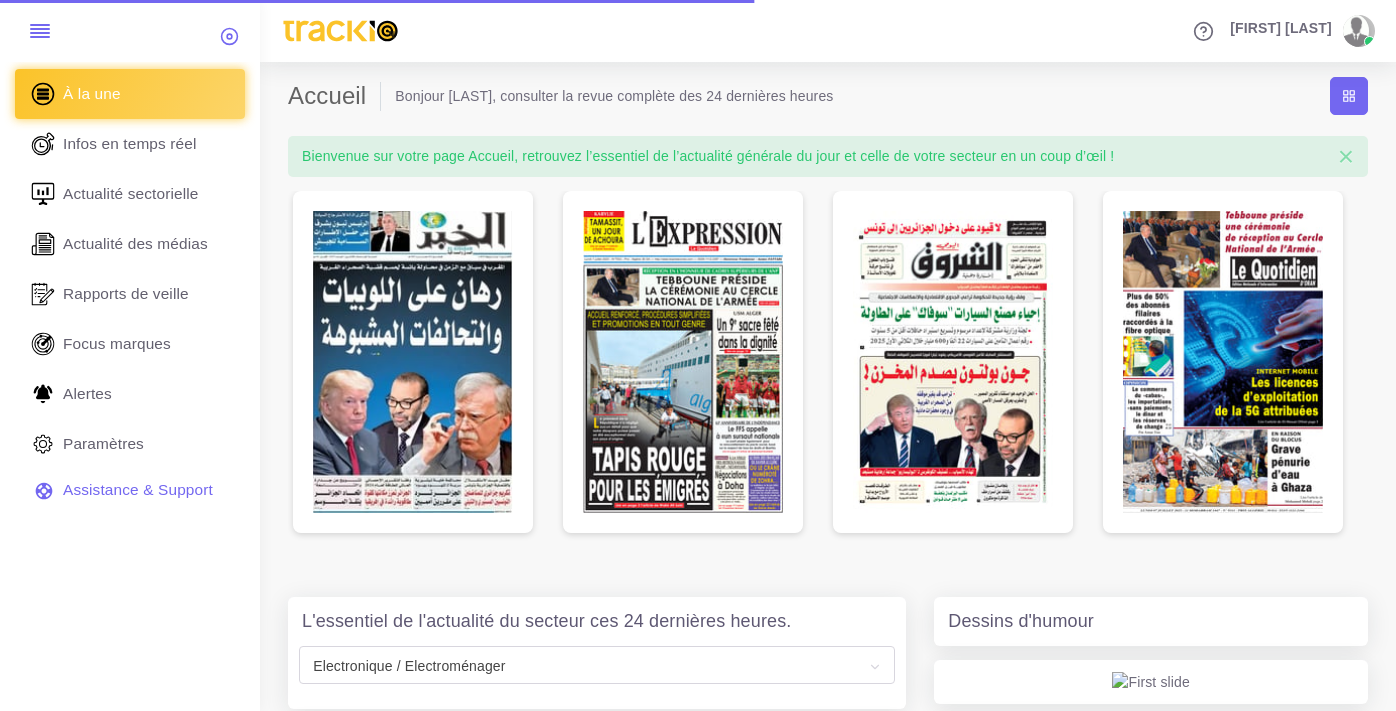 scroll, scrollTop: 0, scrollLeft: 0, axis: both 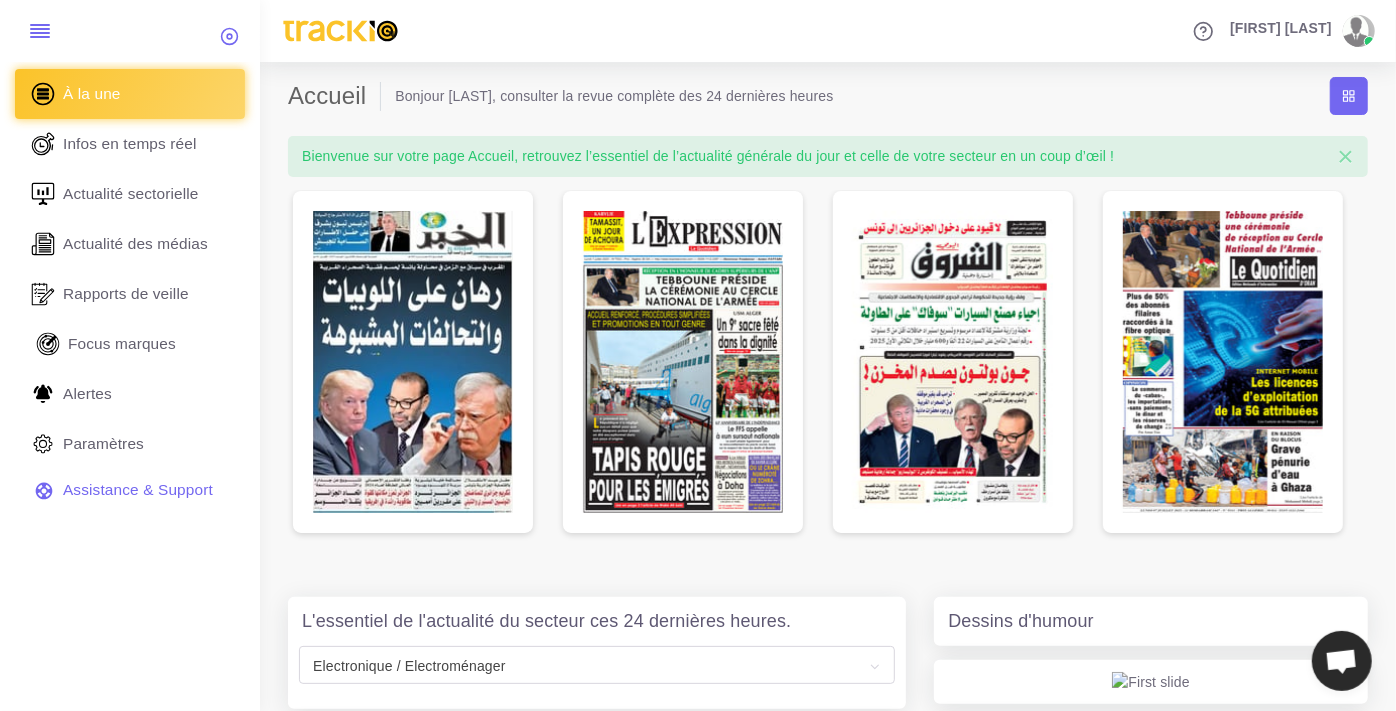 click on "Focus marques" at bounding box center [122, 344] 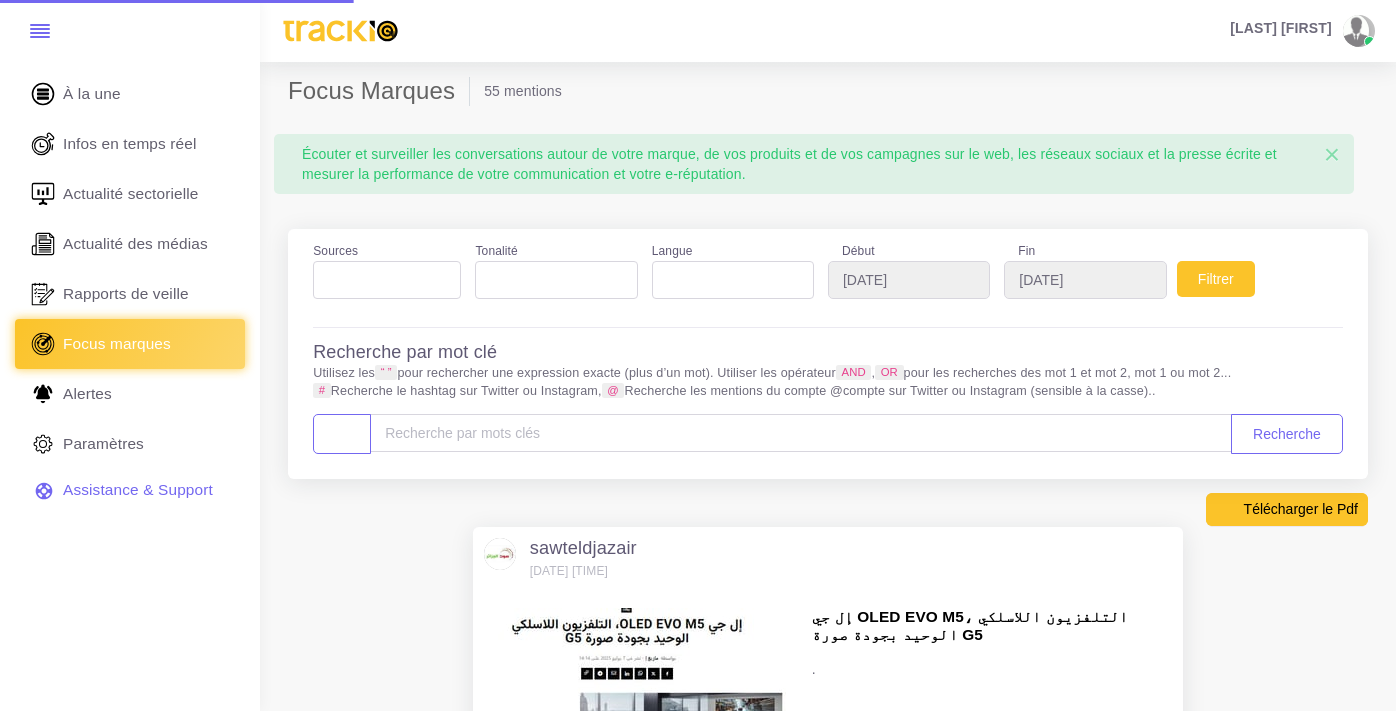 scroll, scrollTop: 0, scrollLeft: 0, axis: both 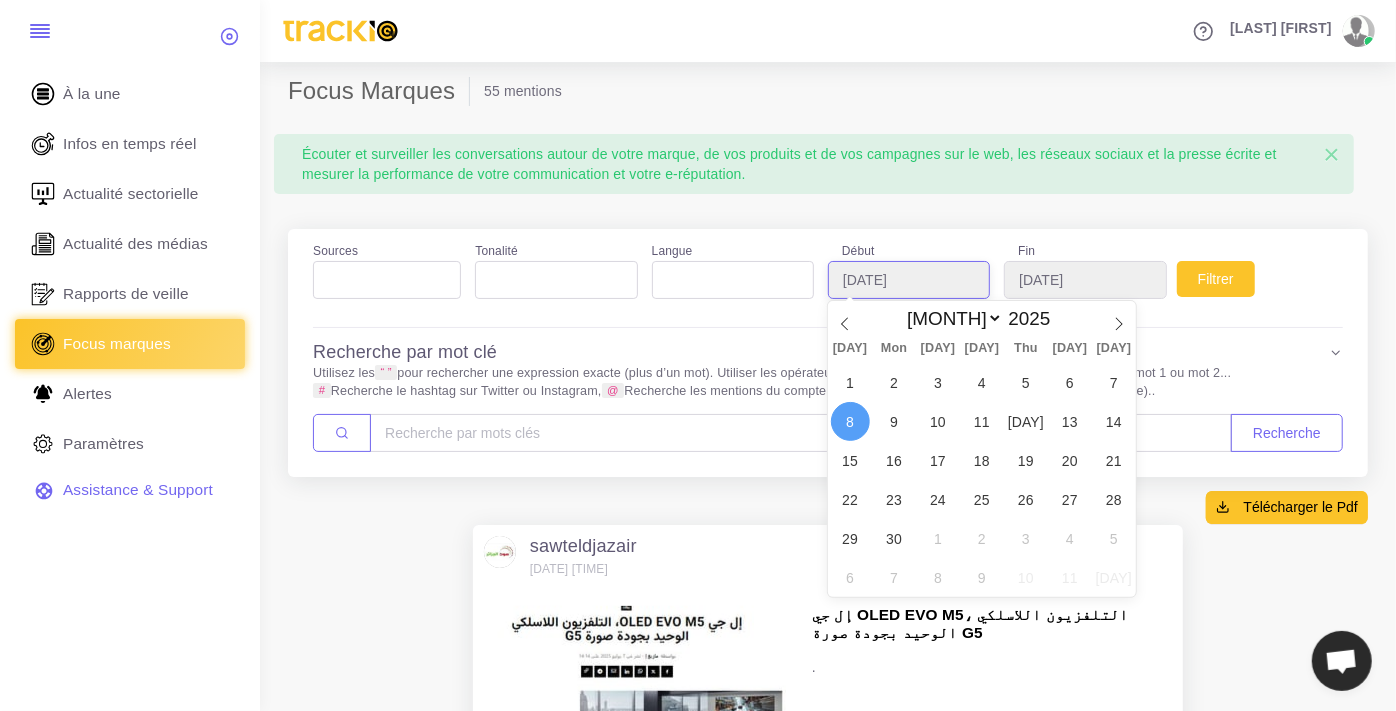 click on "[DATE]" at bounding box center (909, 280) 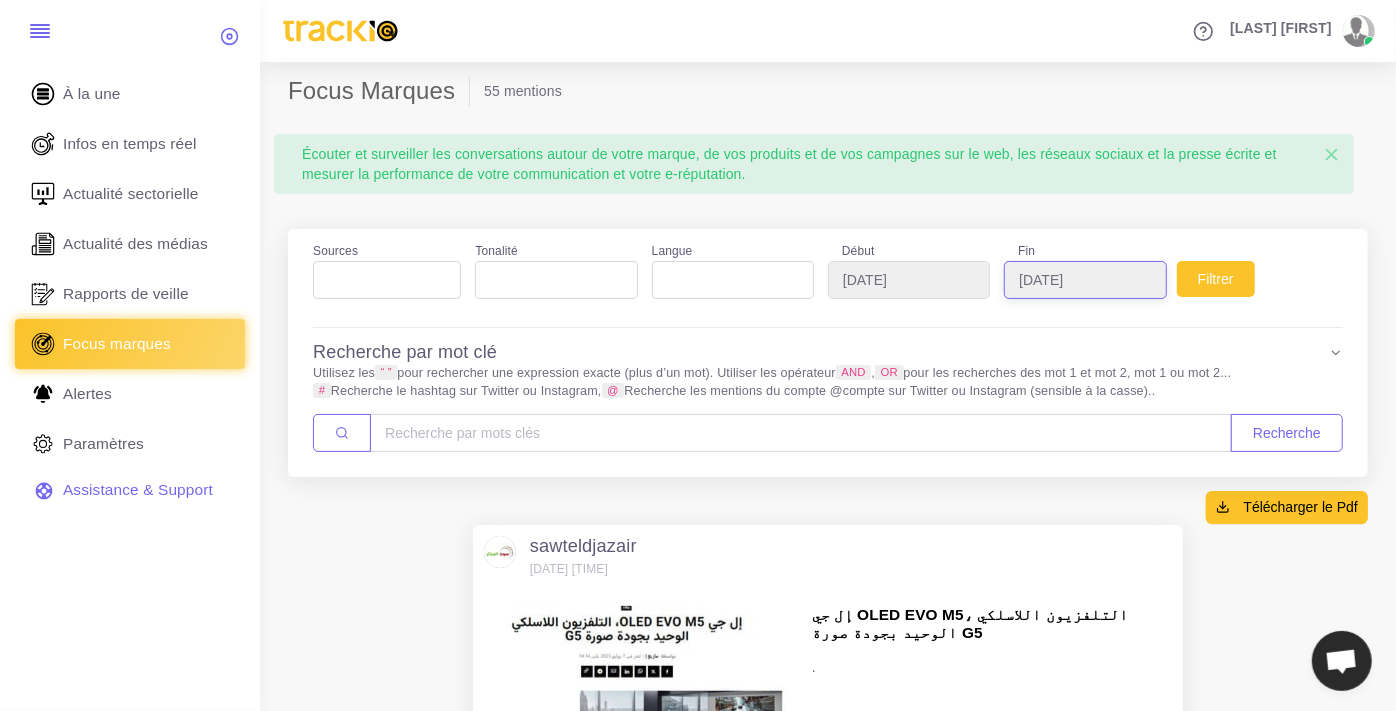 click on "[DATE]" at bounding box center (1085, 280) 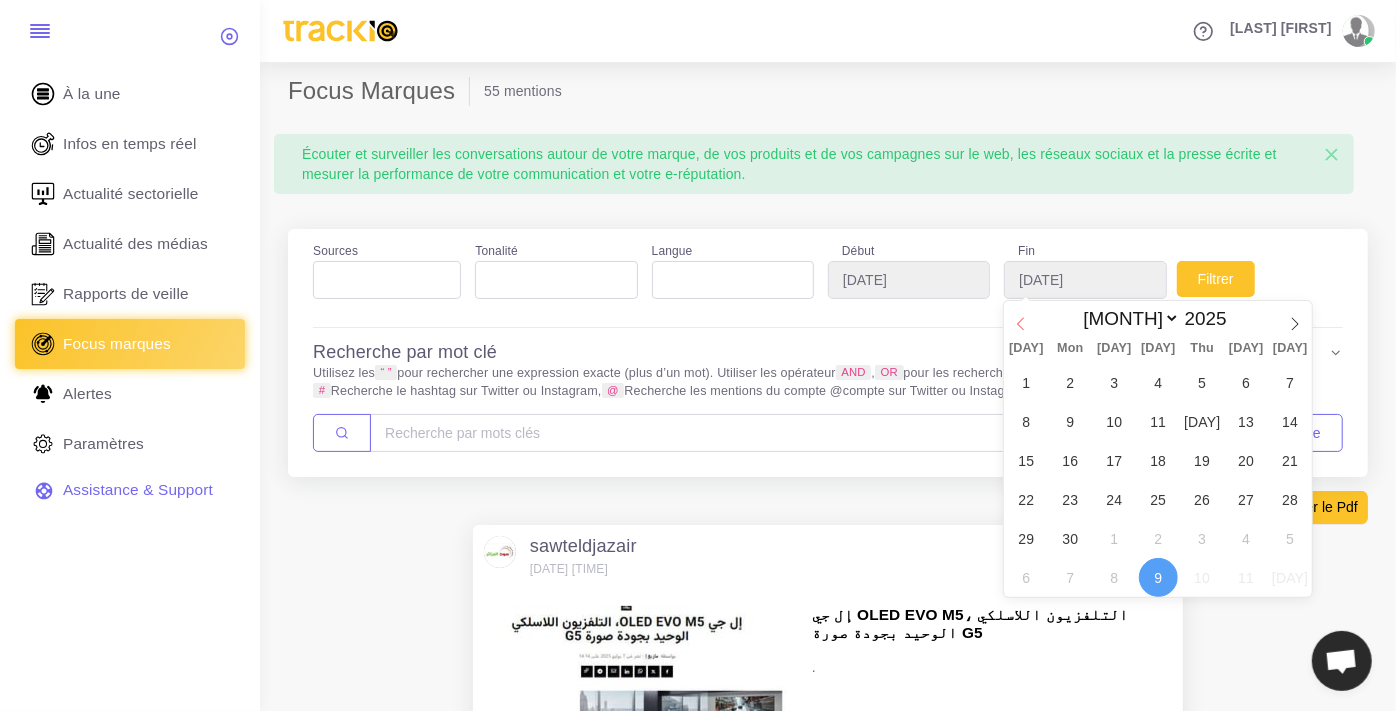 click at bounding box center [1021, 324] 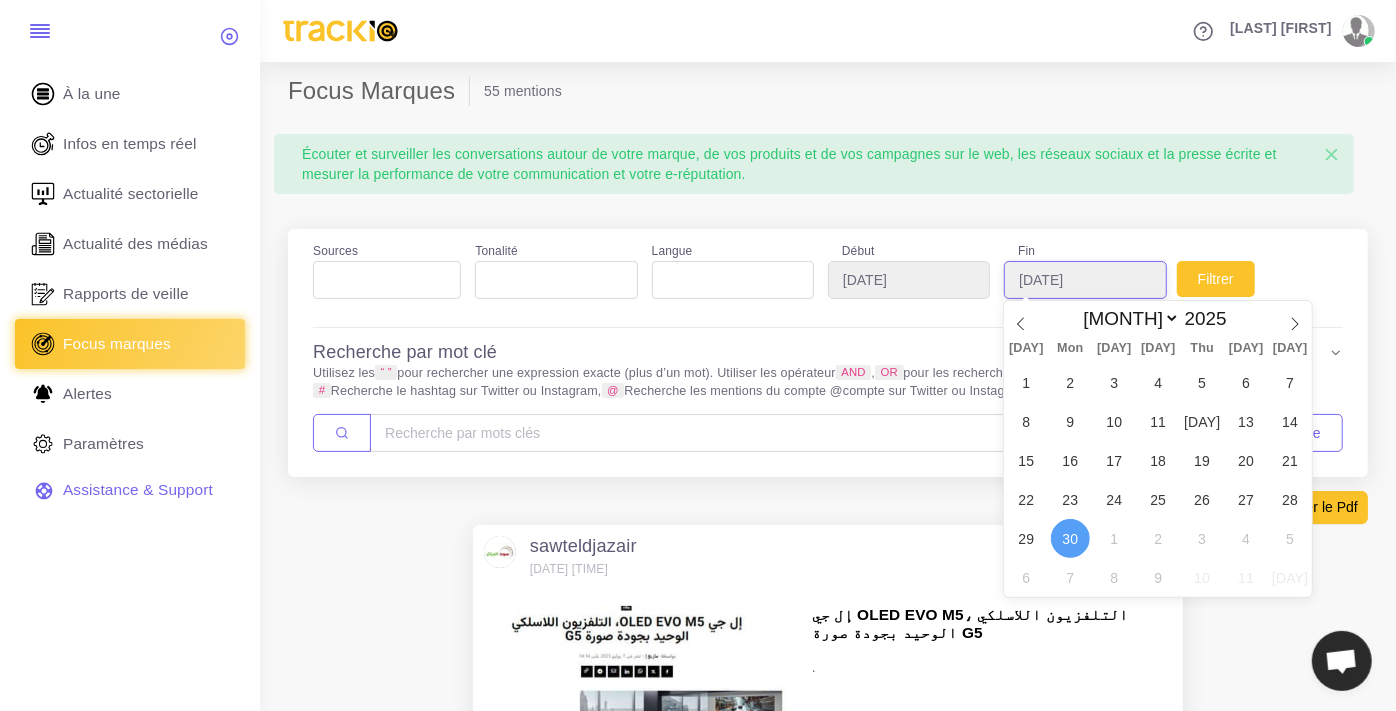 click on "[DATE]" at bounding box center [1085, 280] 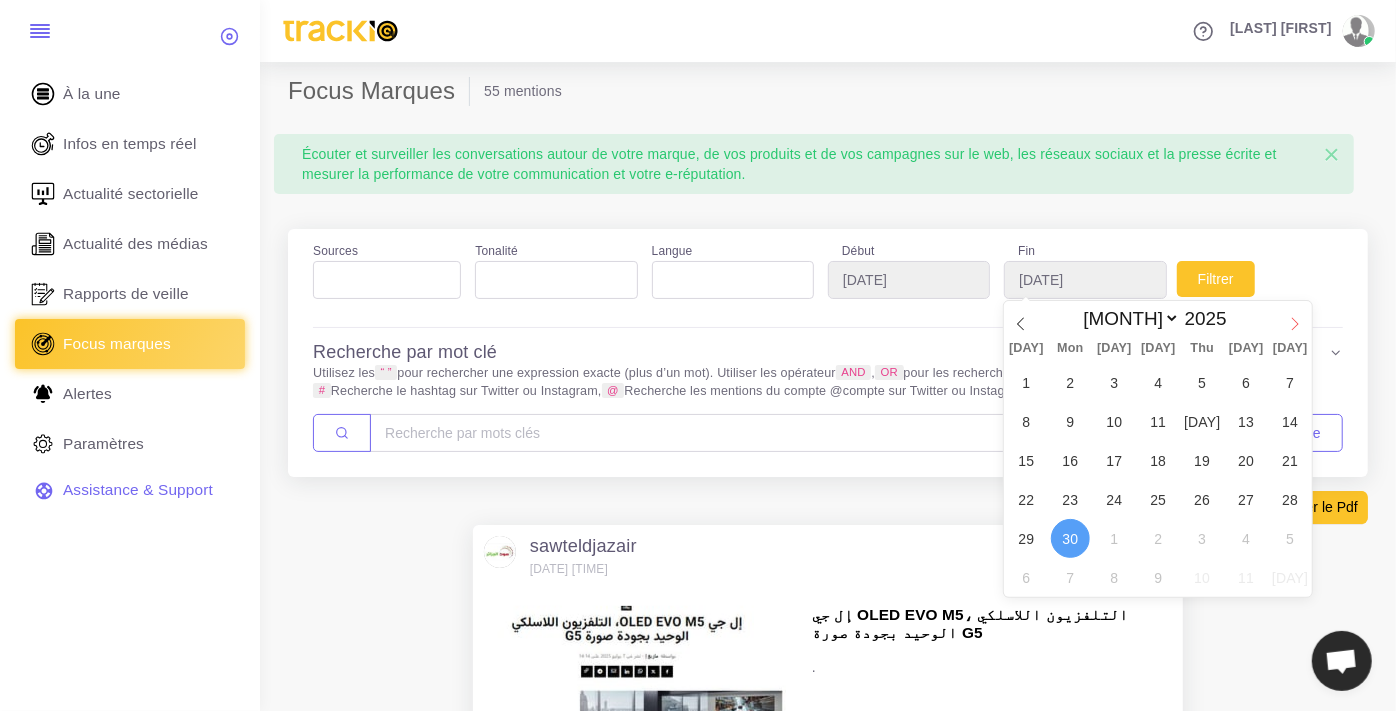 click at bounding box center (1295, 318) 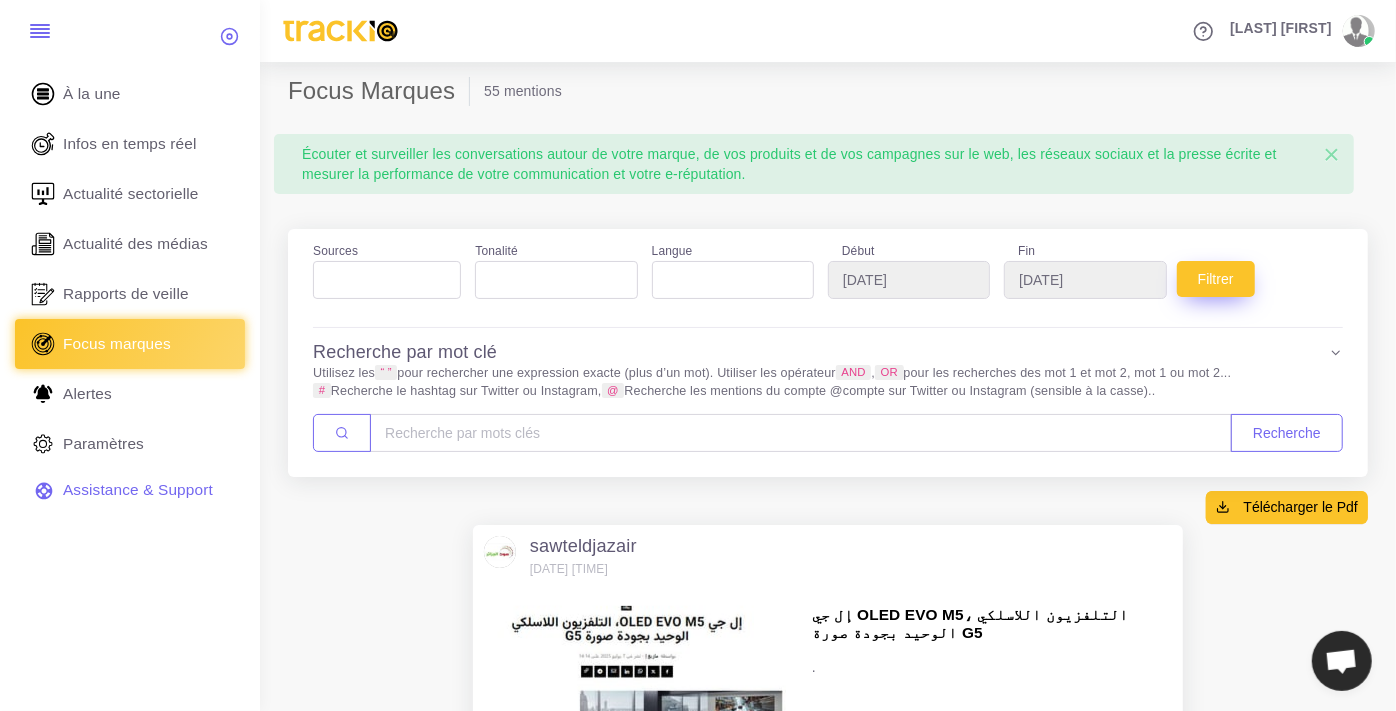 click on "Filtrer" at bounding box center (1216, 279) 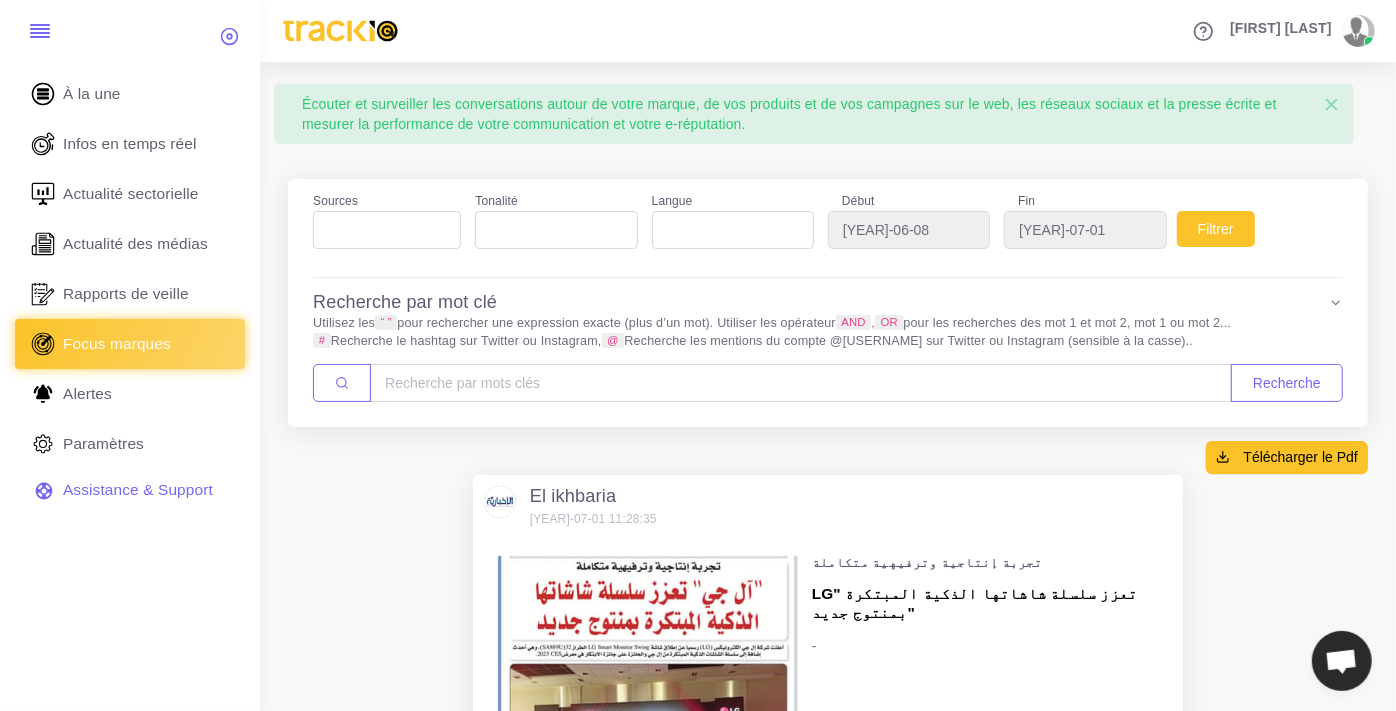 scroll, scrollTop: 0, scrollLeft: 0, axis: both 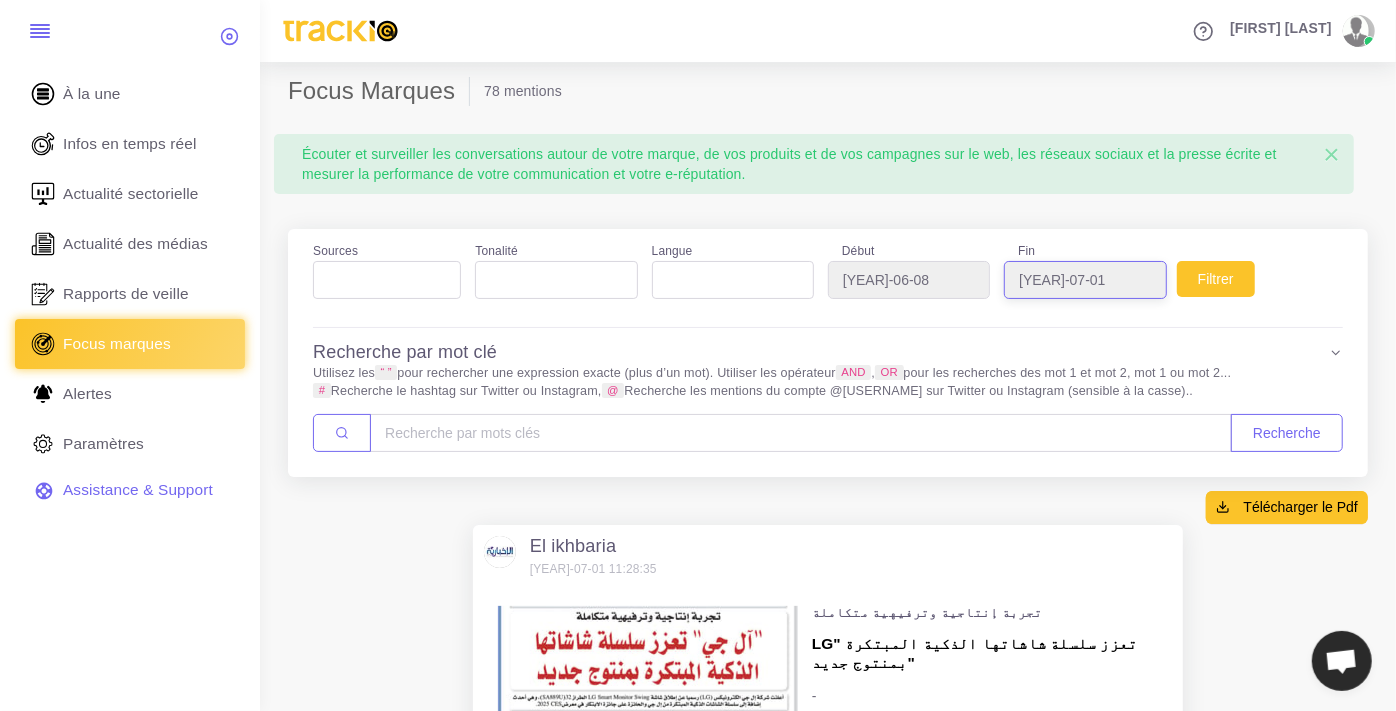 click on "[YEAR]-07-01" at bounding box center (1085, 280) 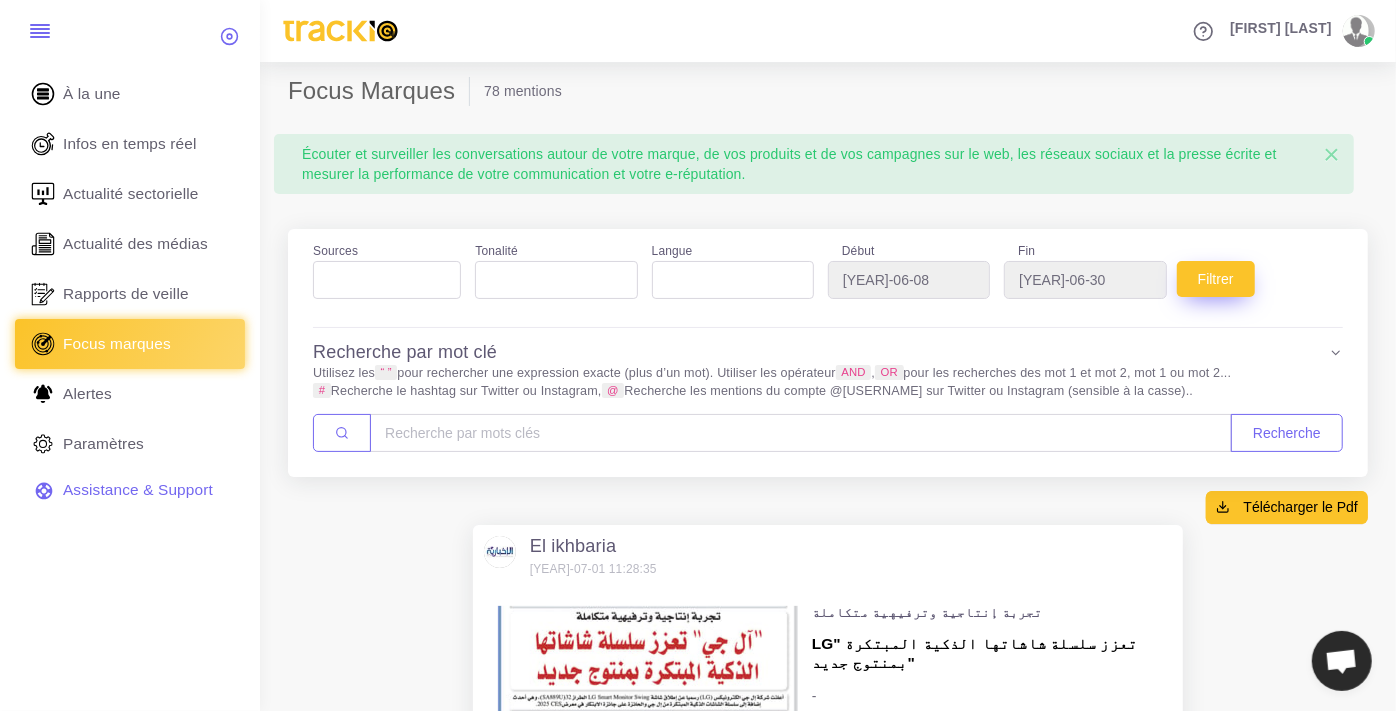 click on "Filtrer" at bounding box center [1216, 279] 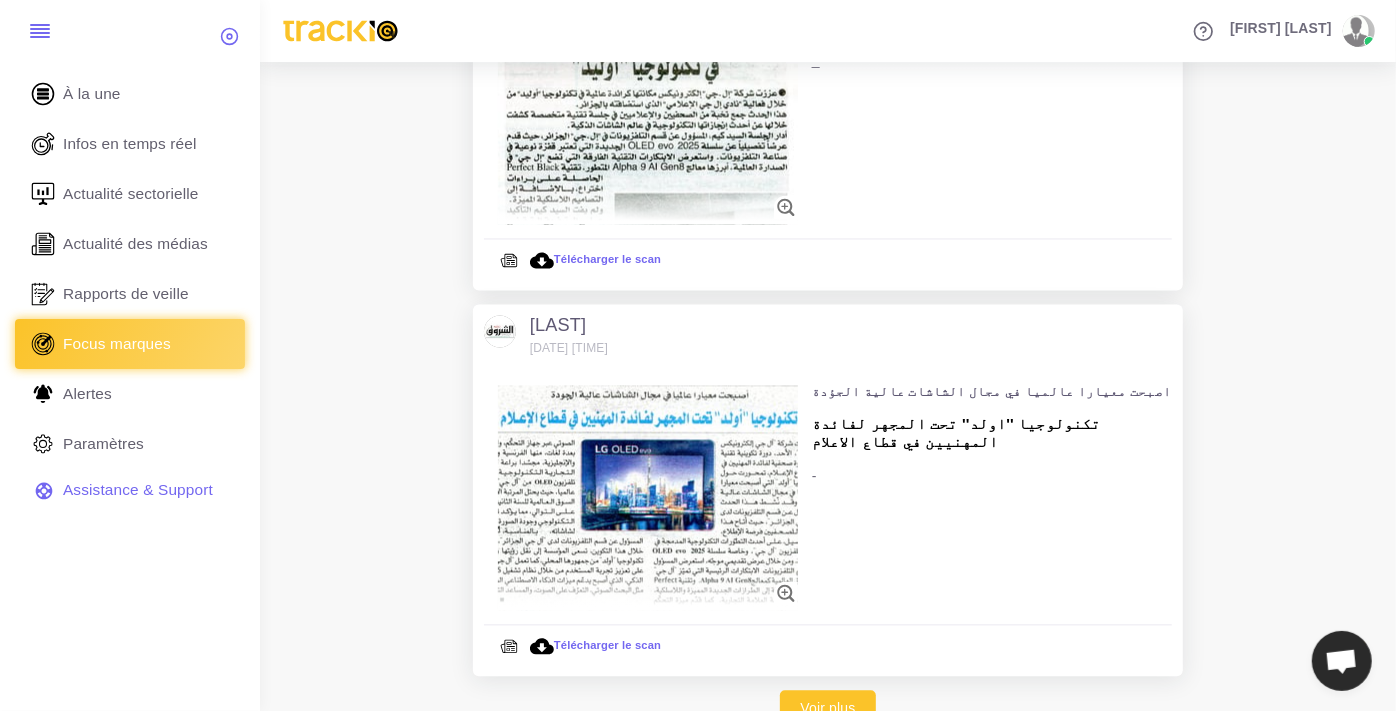 scroll, scrollTop: 7082, scrollLeft: 0, axis: vertical 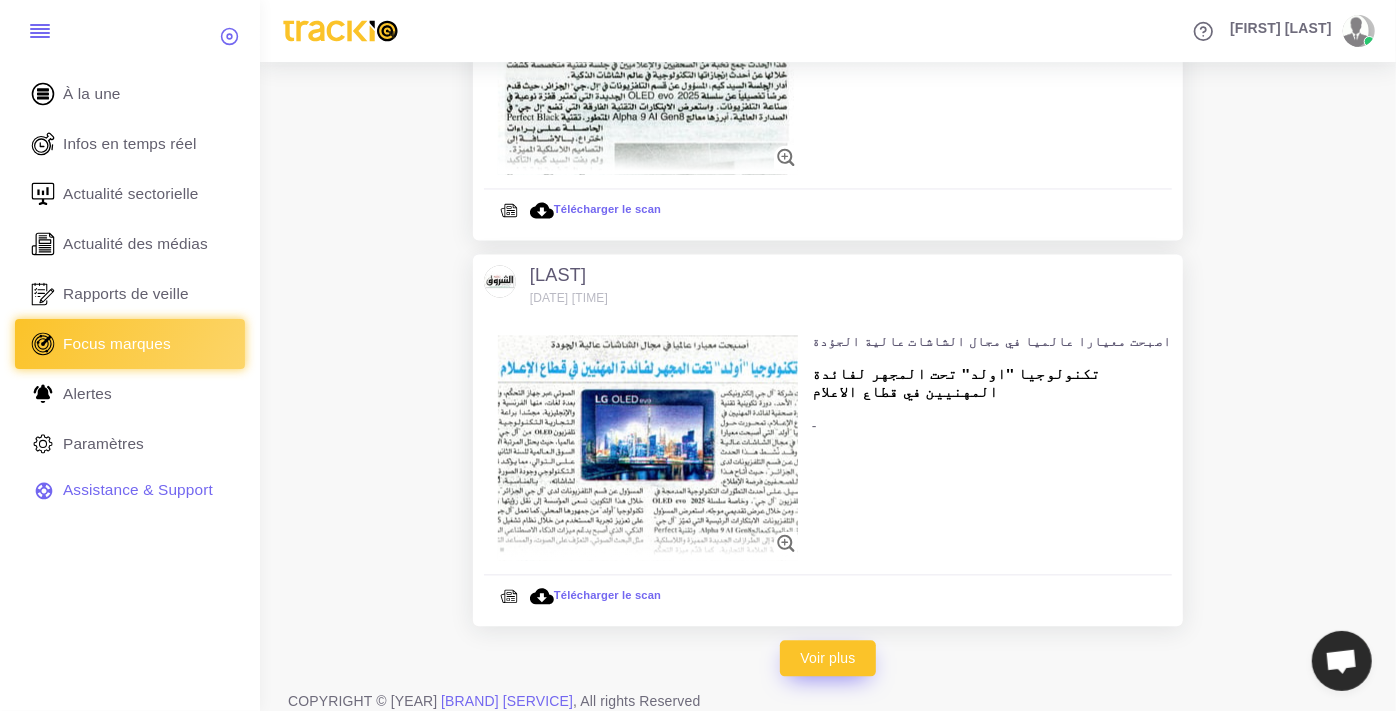 click on "Voir plus" at bounding box center [828, 658] 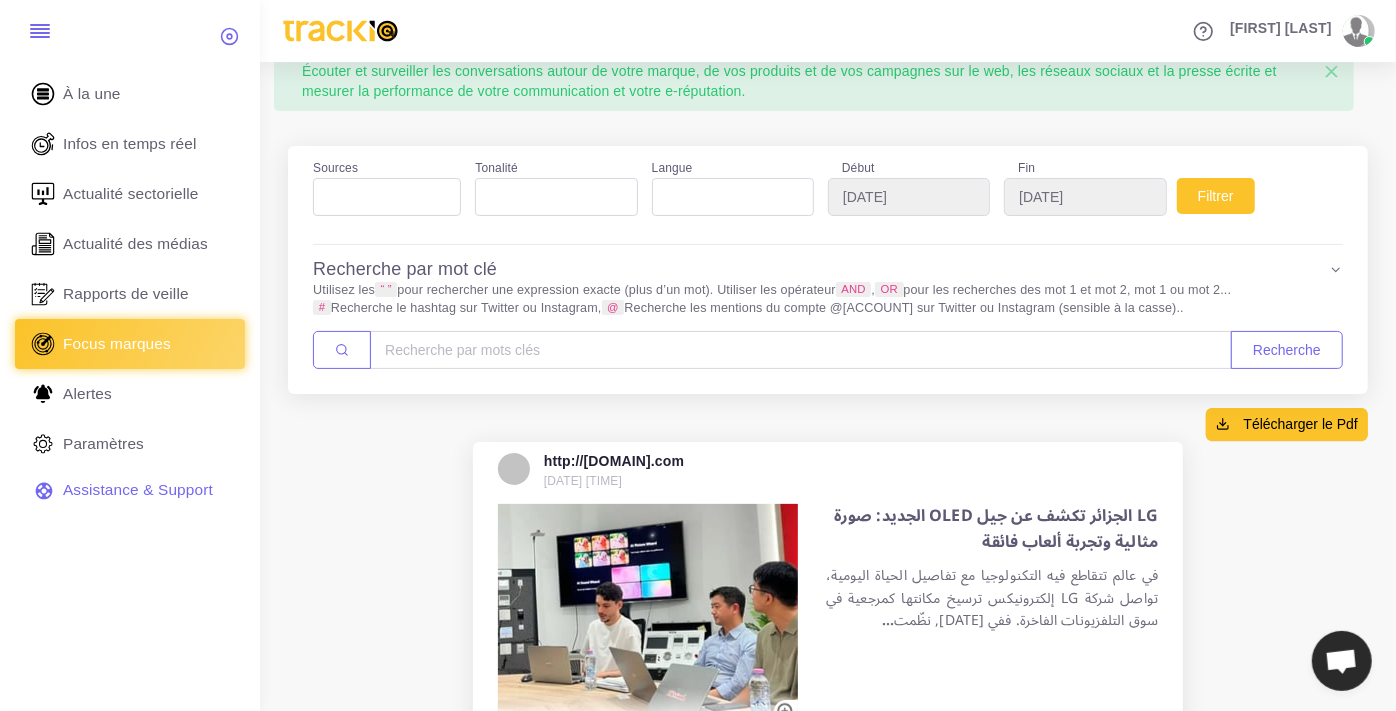scroll, scrollTop: 0, scrollLeft: 0, axis: both 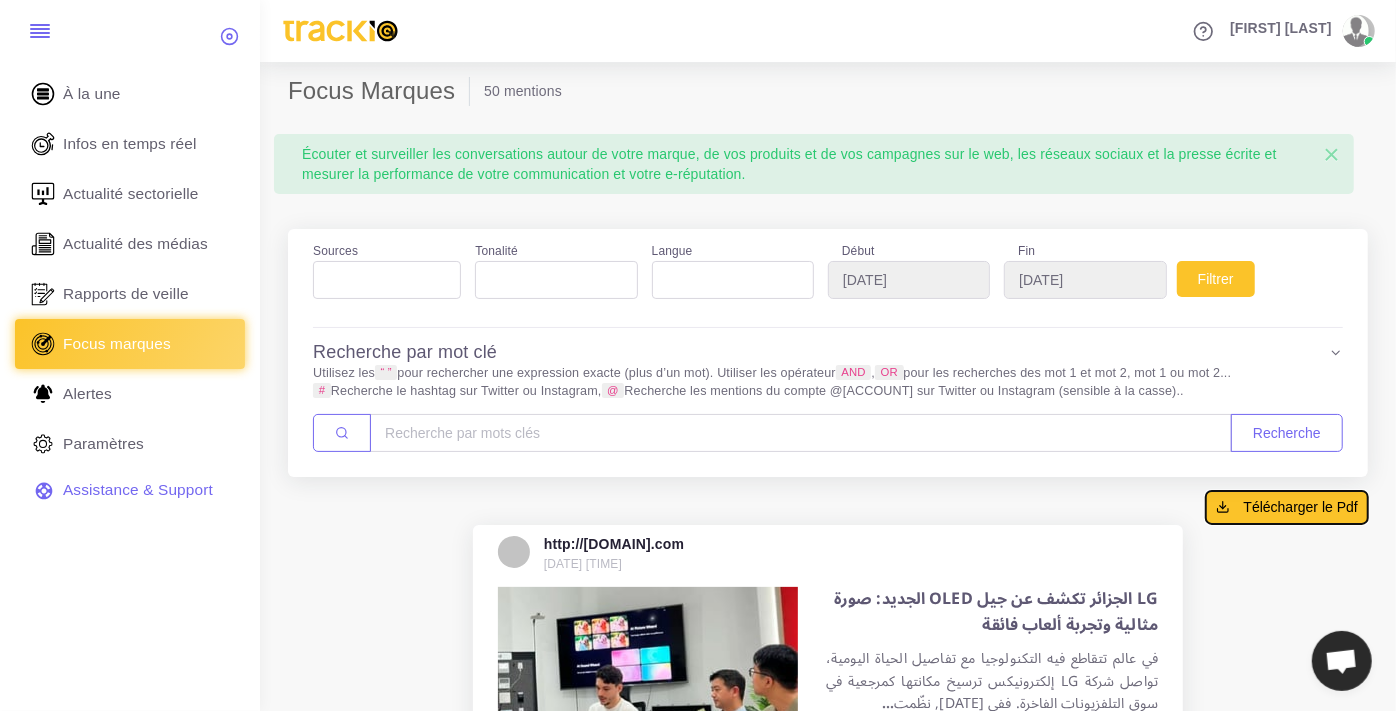 click on "Télécharger le Pdf" at bounding box center (1301, 507) 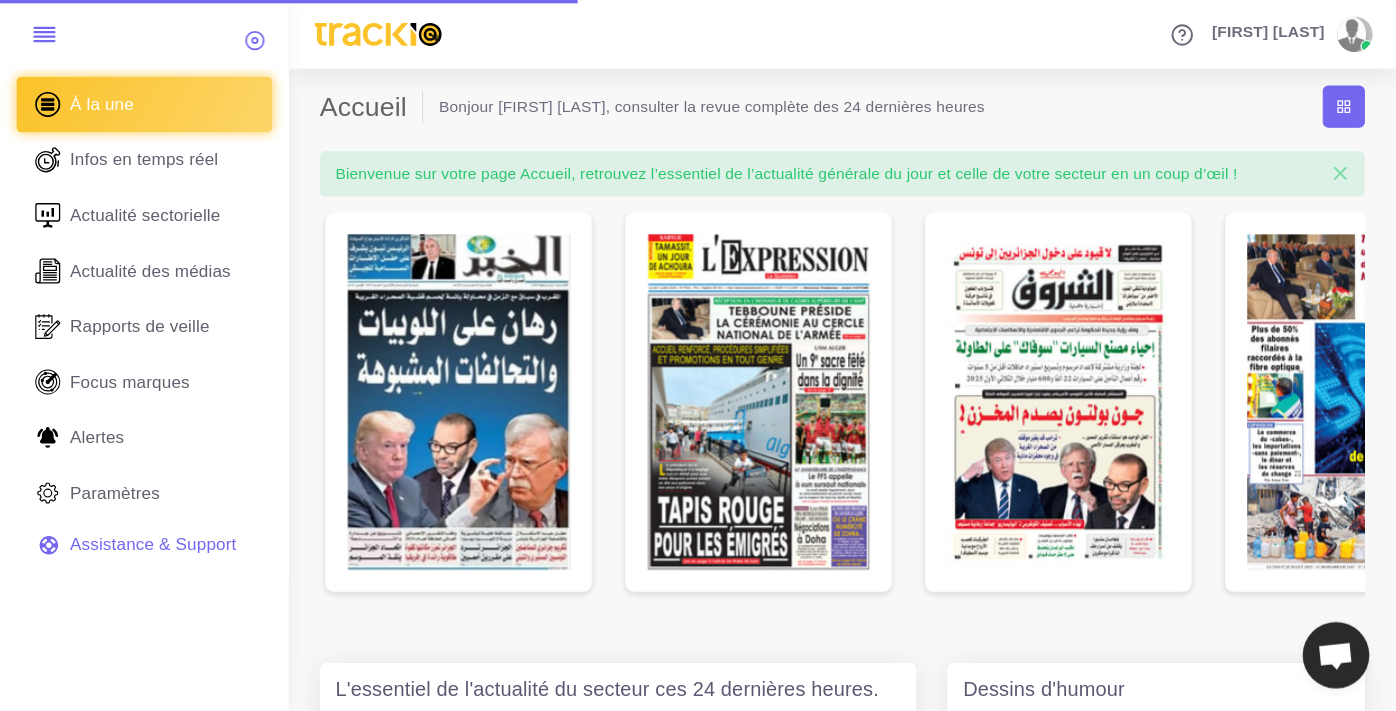 scroll, scrollTop: 0, scrollLeft: 0, axis: both 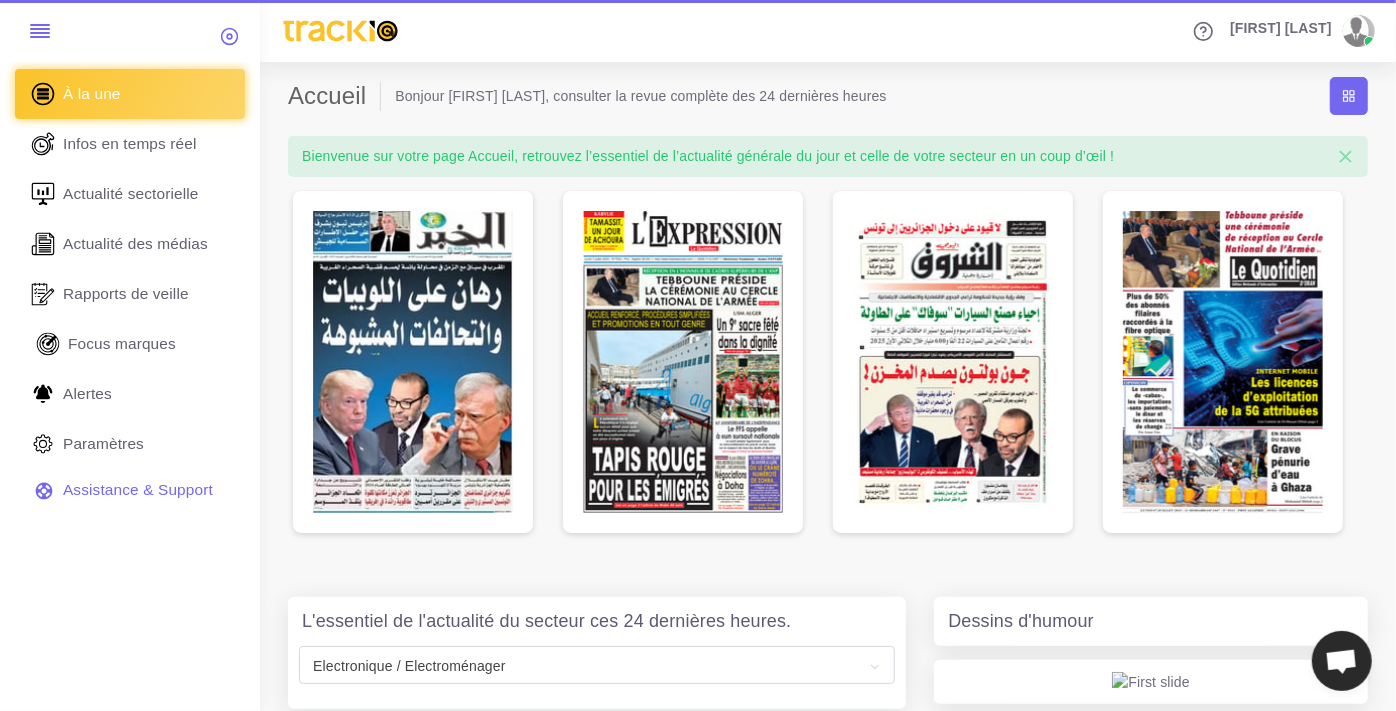 click on "Focus marques" at bounding box center (122, 344) 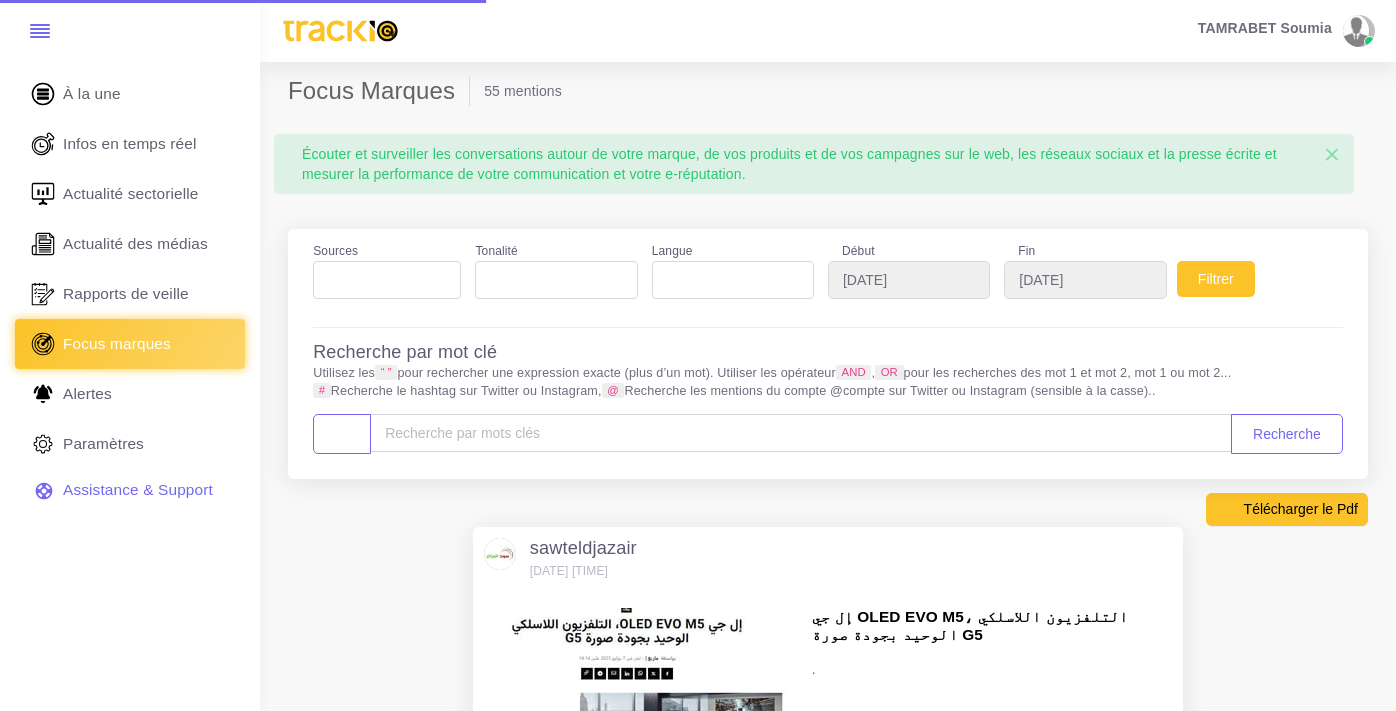 scroll, scrollTop: 0, scrollLeft: 0, axis: both 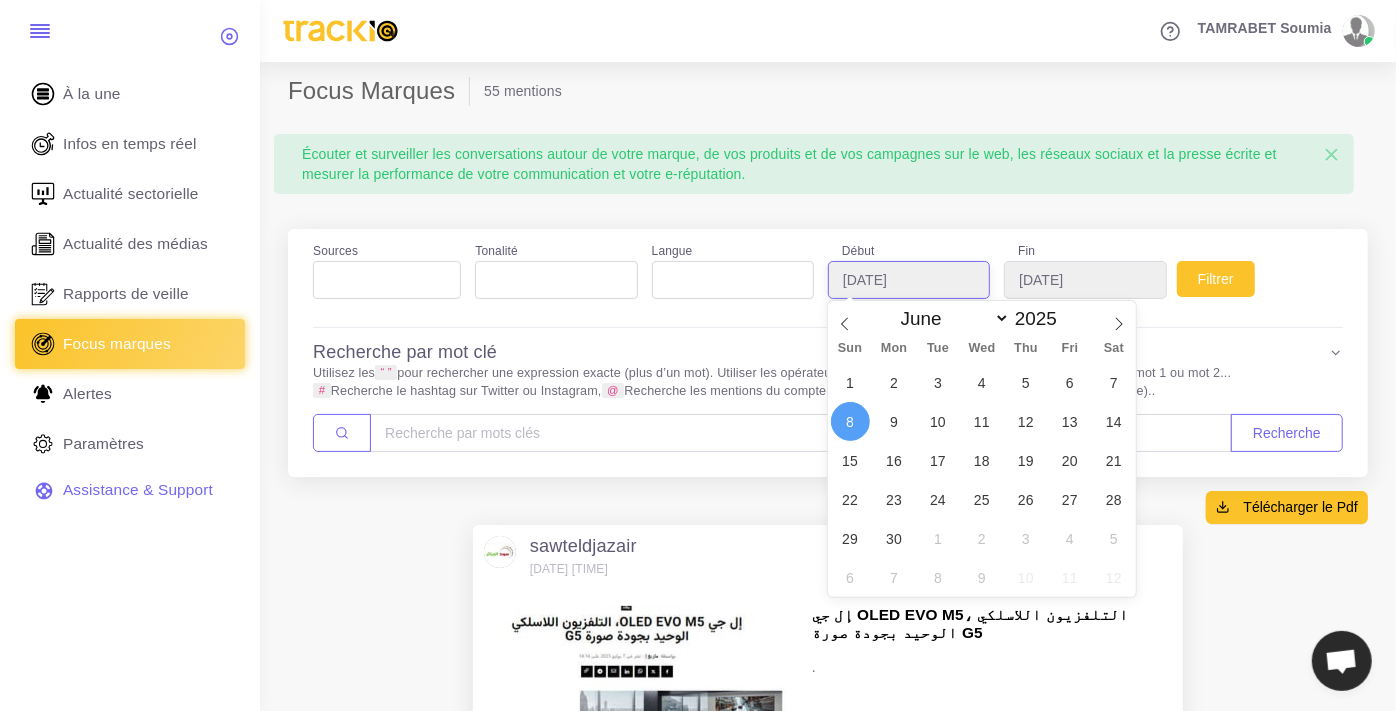 click on "[DATE]" at bounding box center (909, 280) 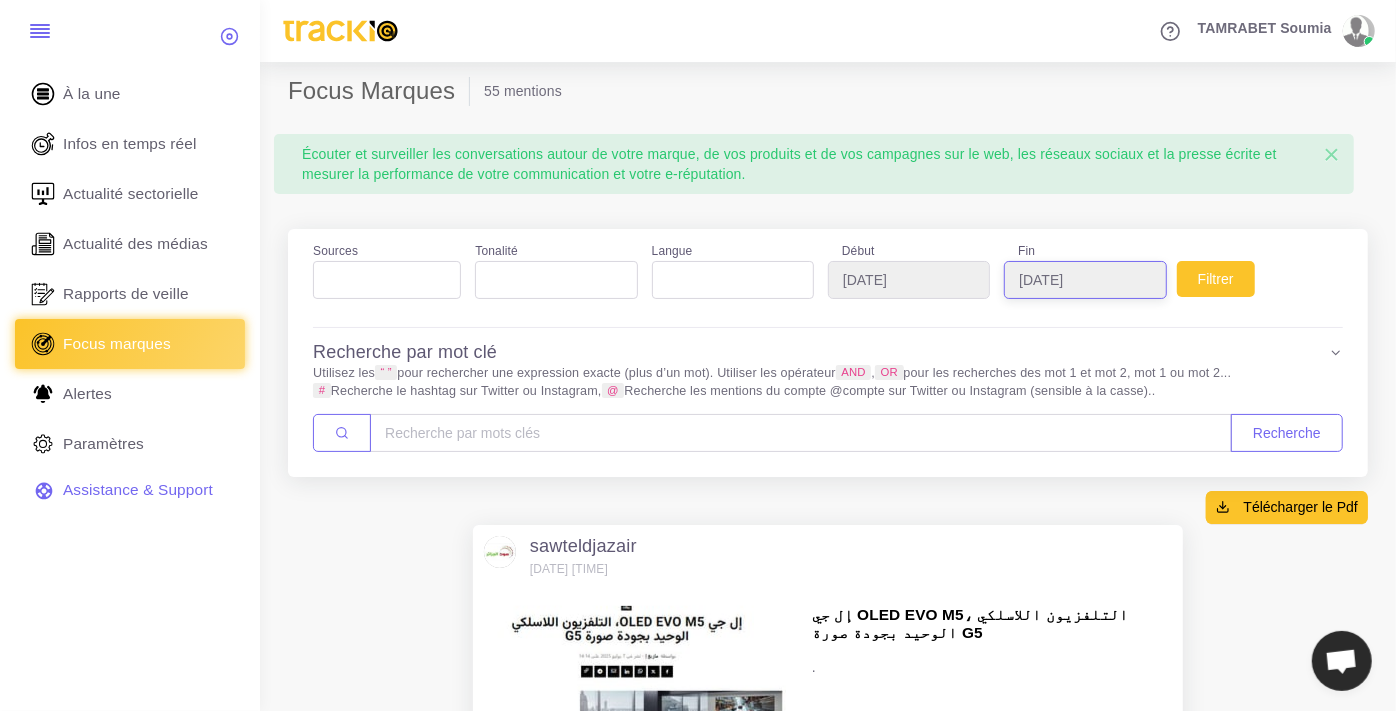 click on "[DATE]" at bounding box center (1085, 280) 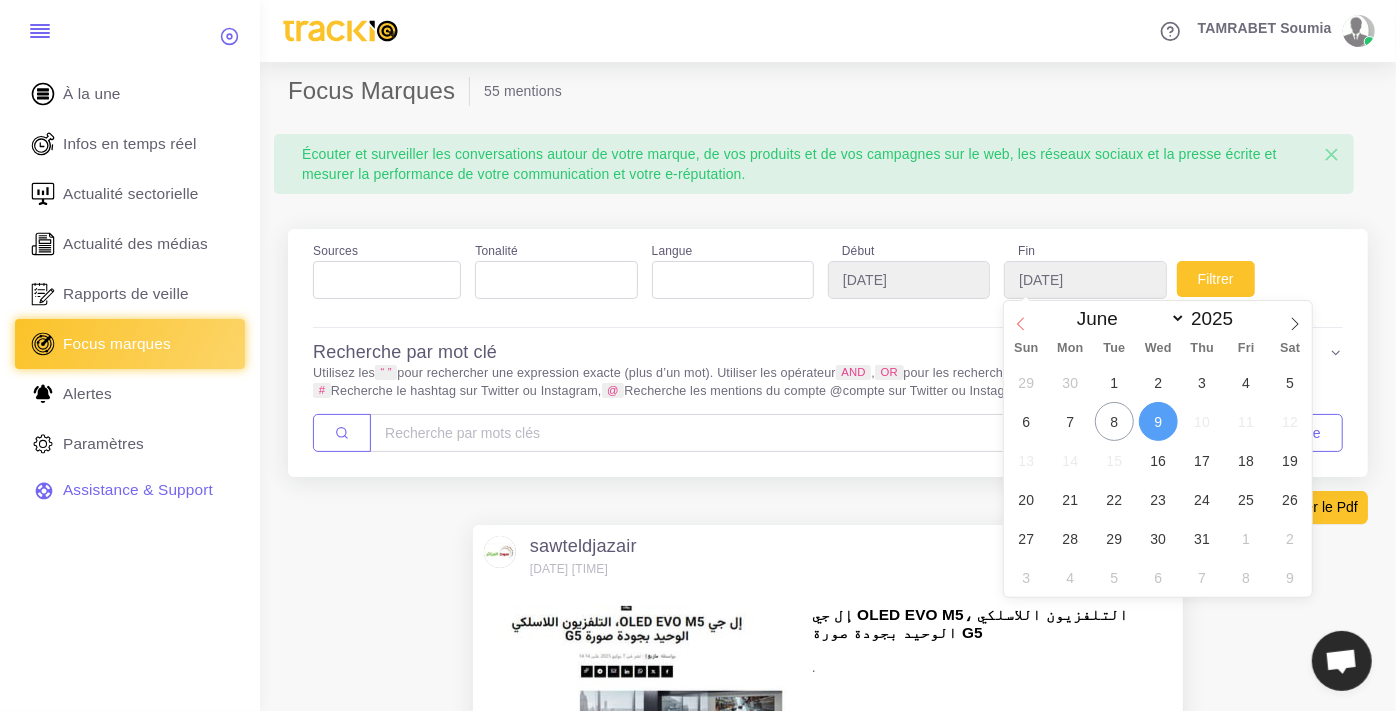 click at bounding box center (1021, 318) 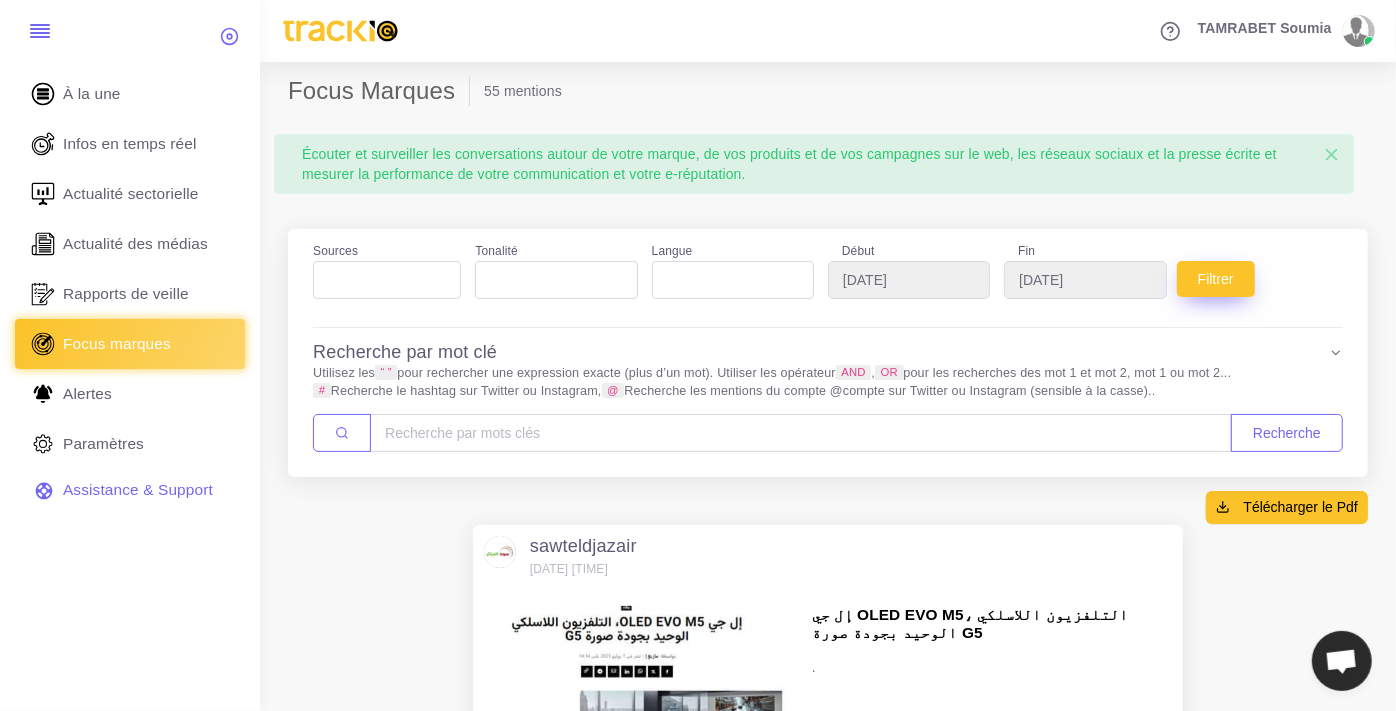 click on "Filtrer" at bounding box center (1216, 279) 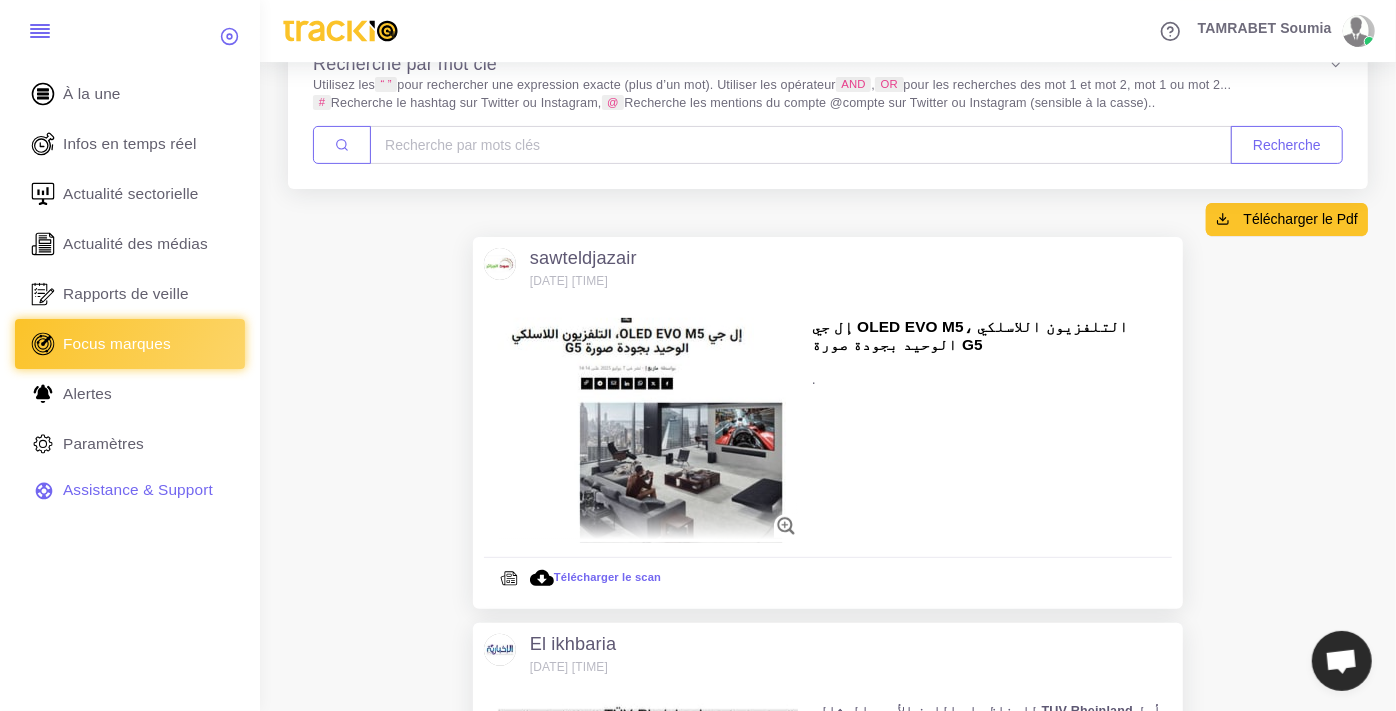 scroll, scrollTop: 333, scrollLeft: 0, axis: vertical 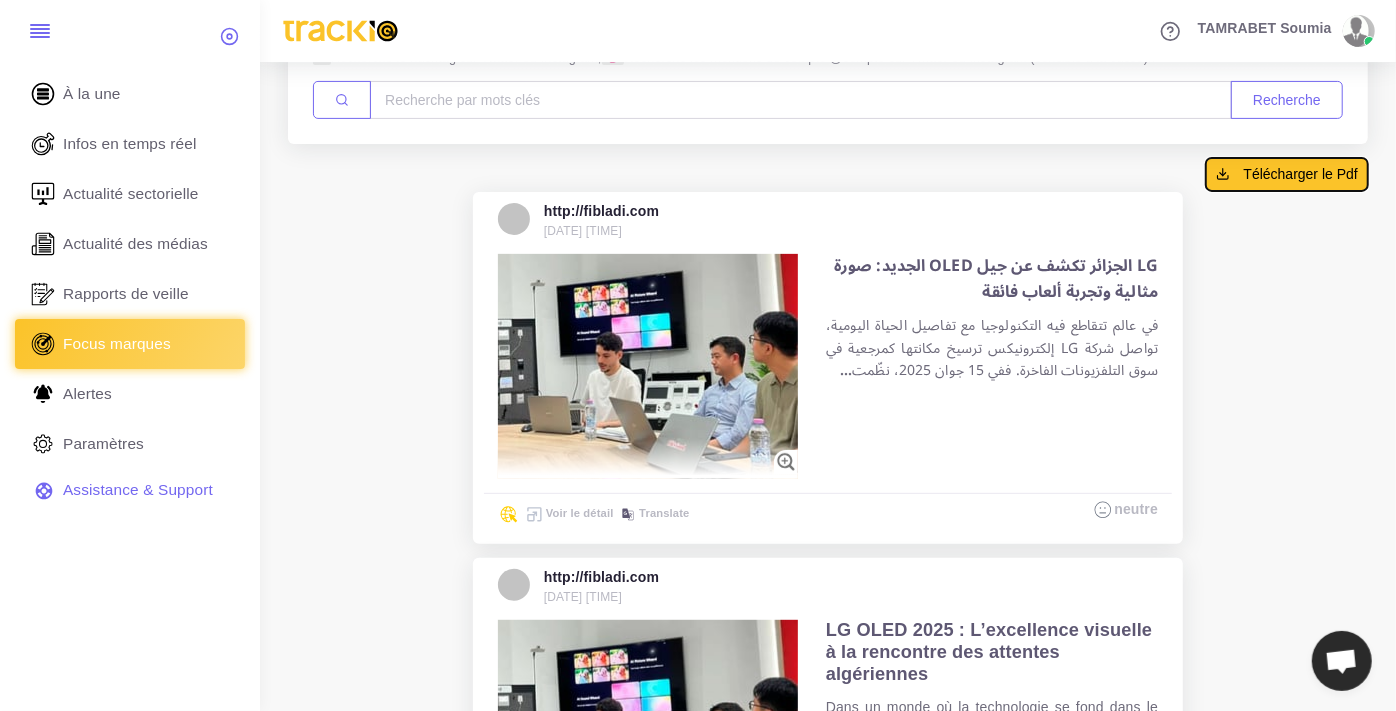 click on "Télécharger le Pdf" at bounding box center [1301, 174] 